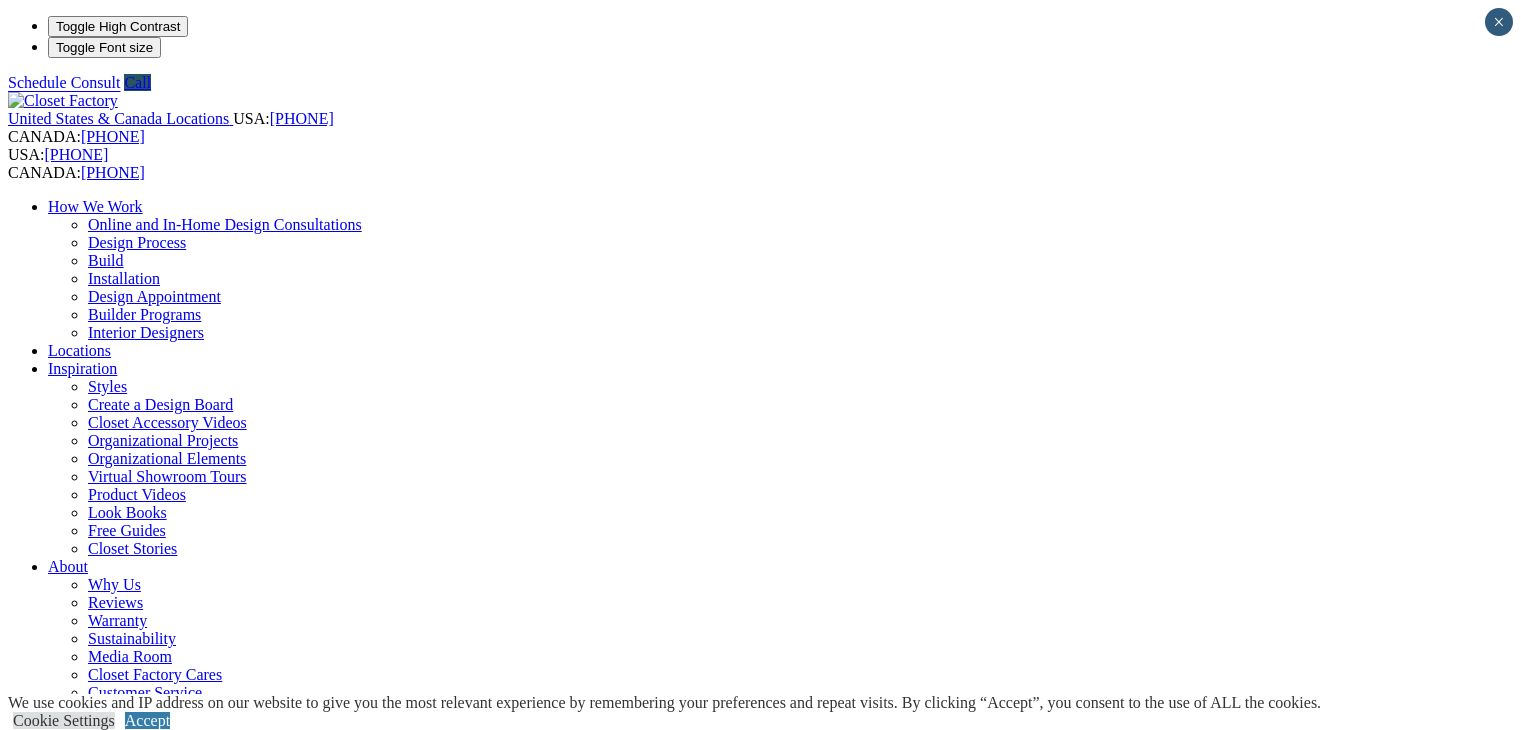 scroll, scrollTop: 0, scrollLeft: 0, axis: both 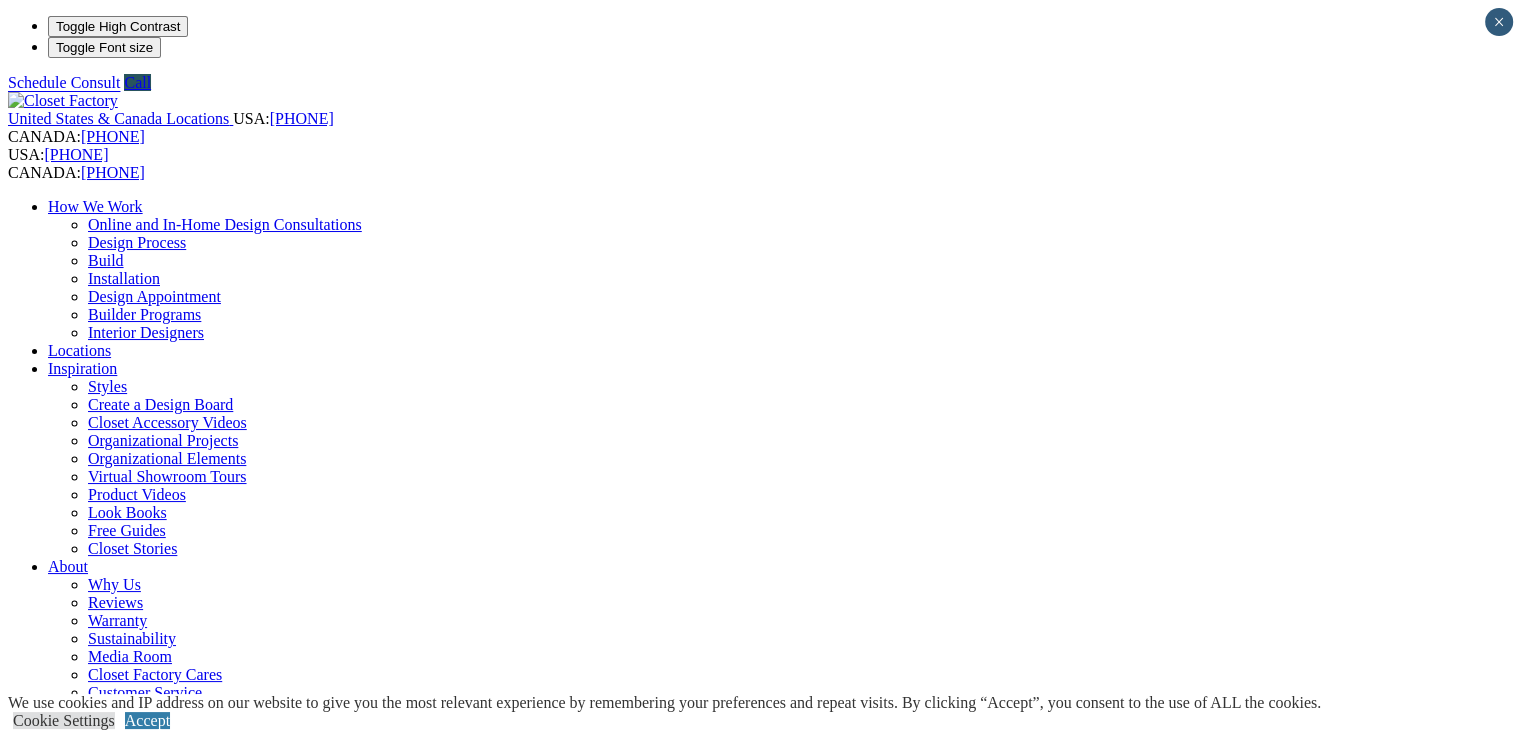 click on "Home Office" at bounding box center [90, 850] 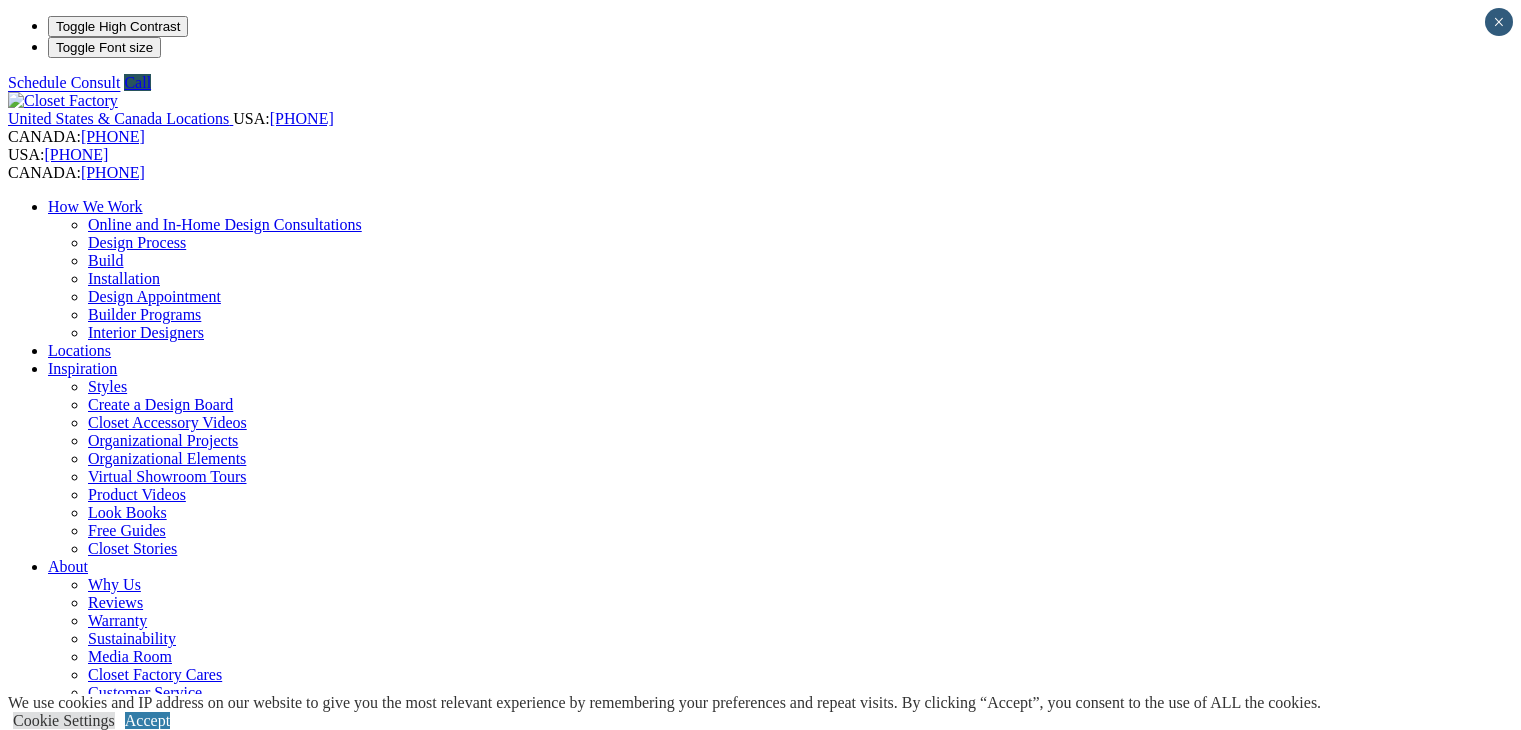 scroll, scrollTop: 0, scrollLeft: 0, axis: both 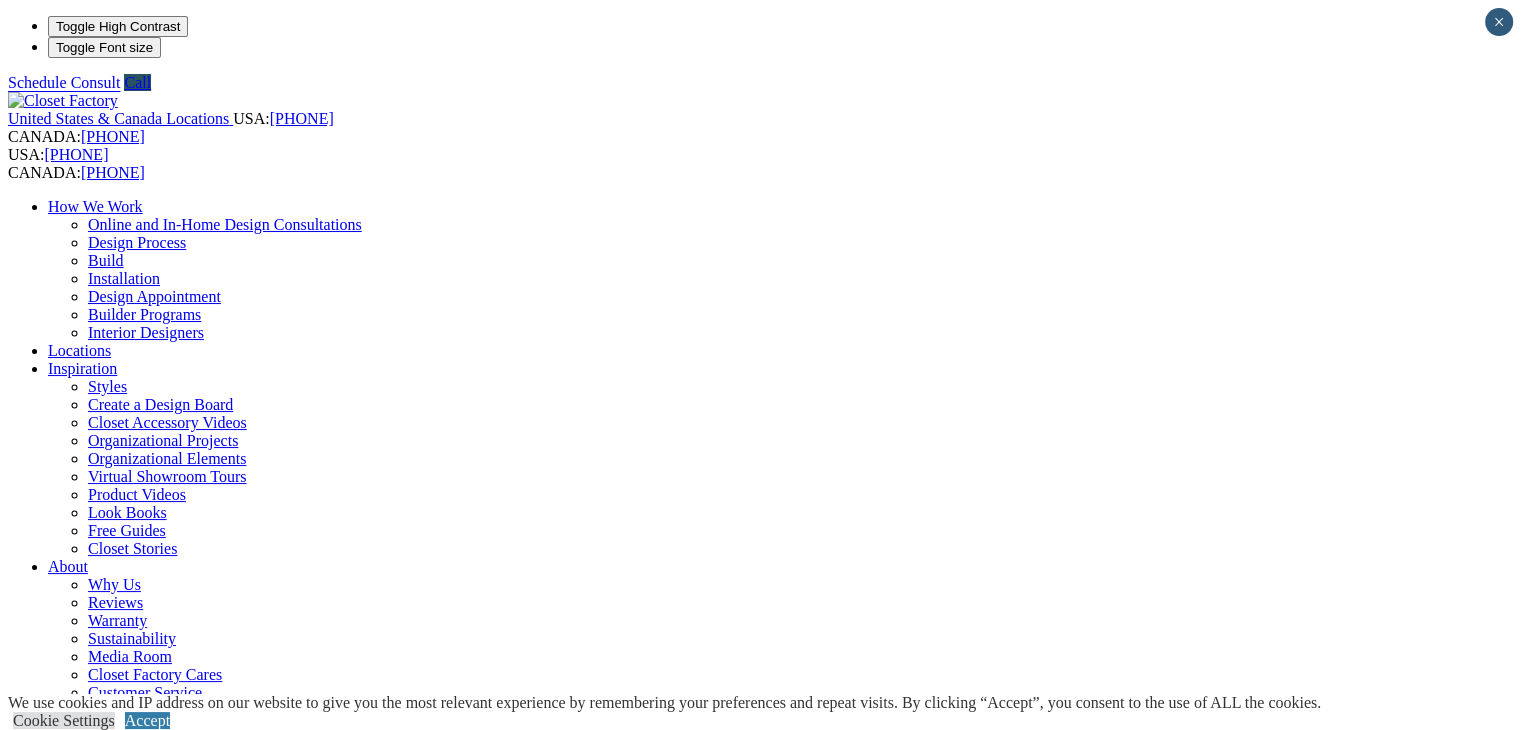 click at bounding box center (164, 1352) 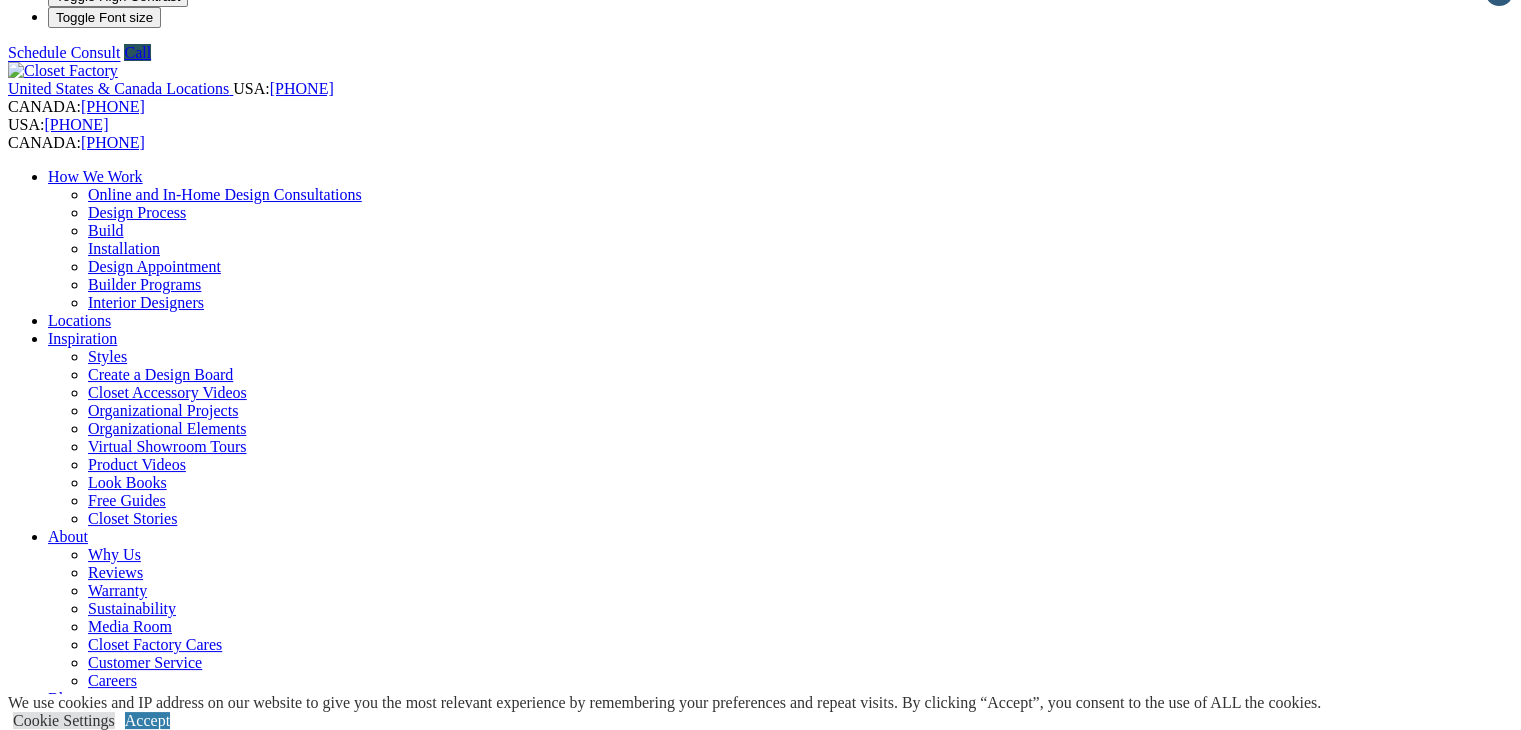 scroll, scrollTop: 0, scrollLeft: 0, axis: both 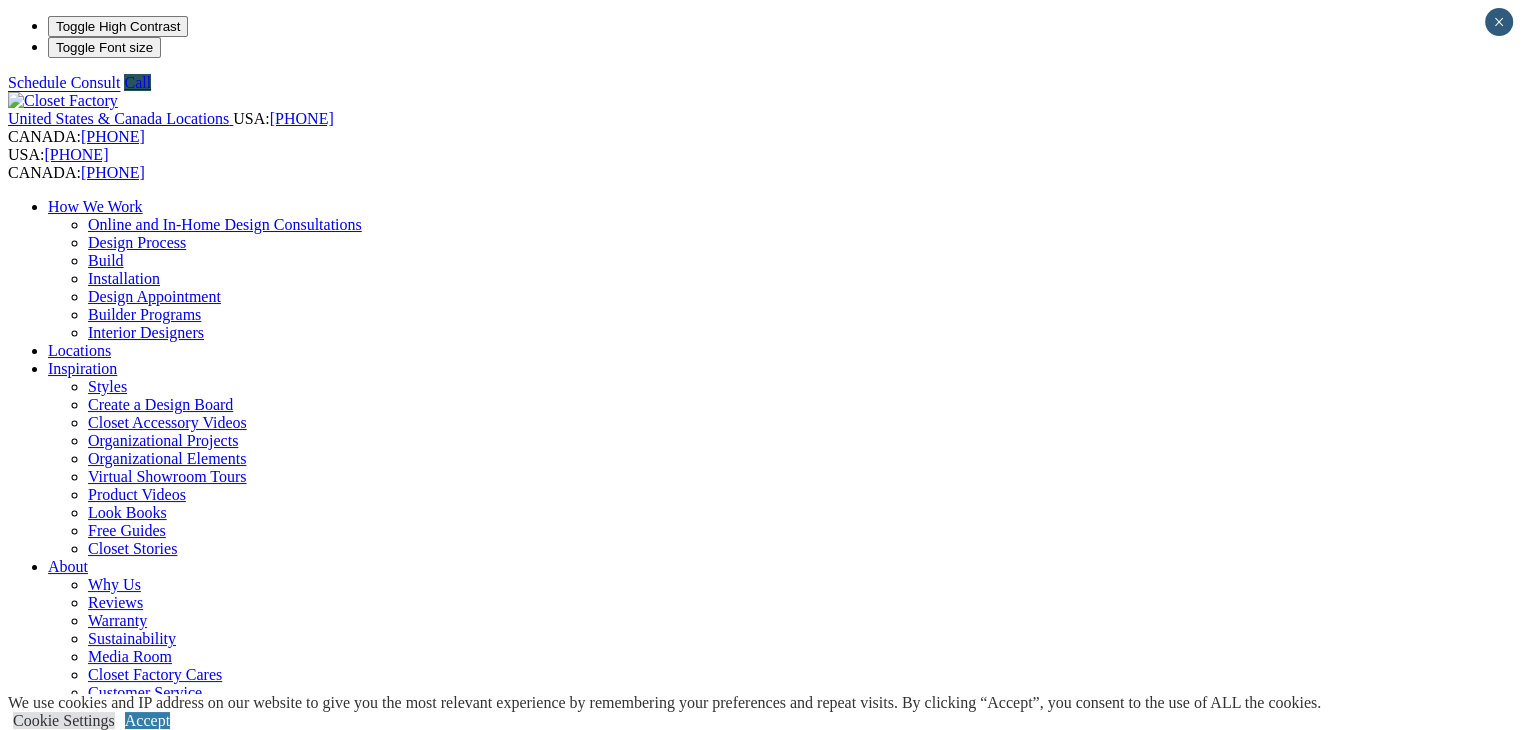 click on "Closet Organizers" at bounding box center [145, 850] 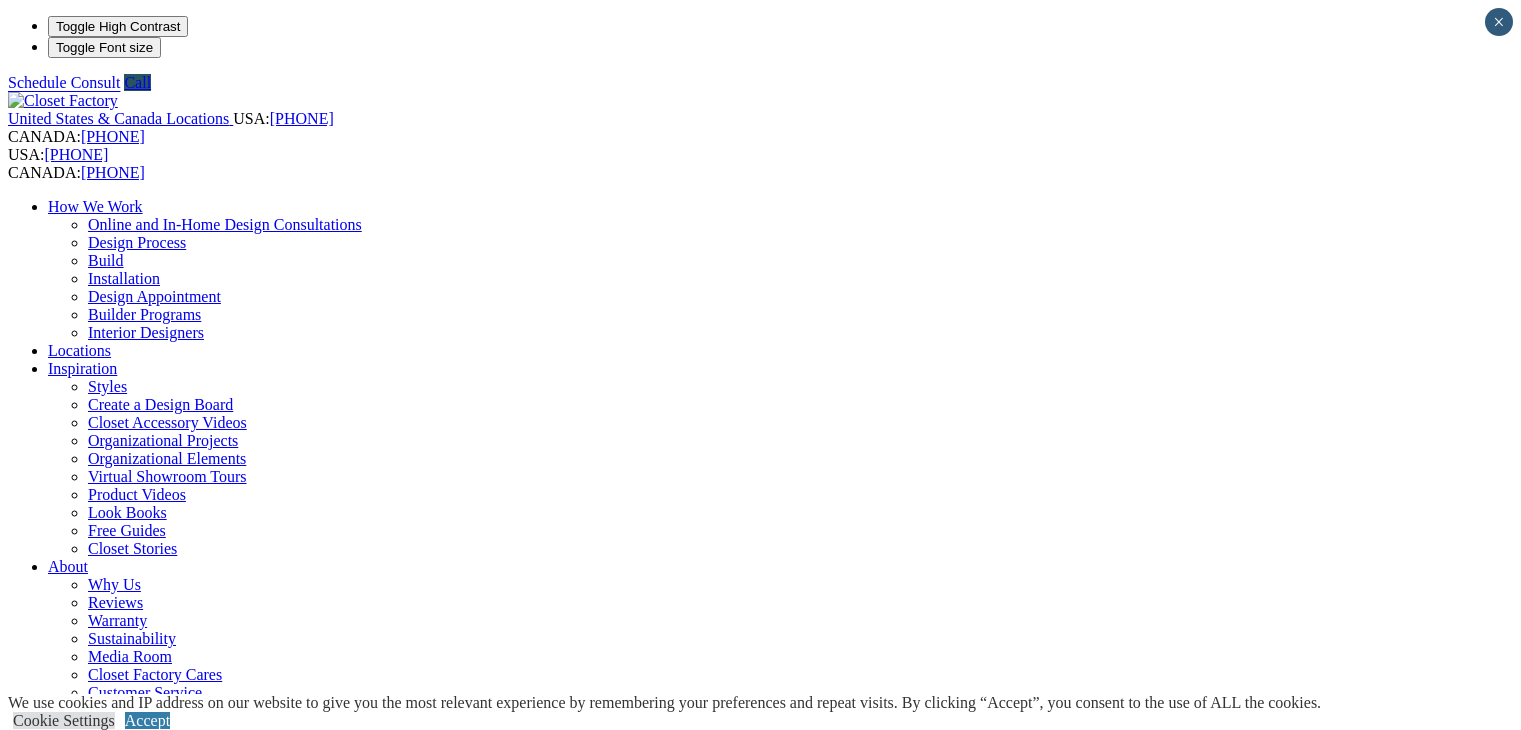 scroll, scrollTop: 0, scrollLeft: 0, axis: both 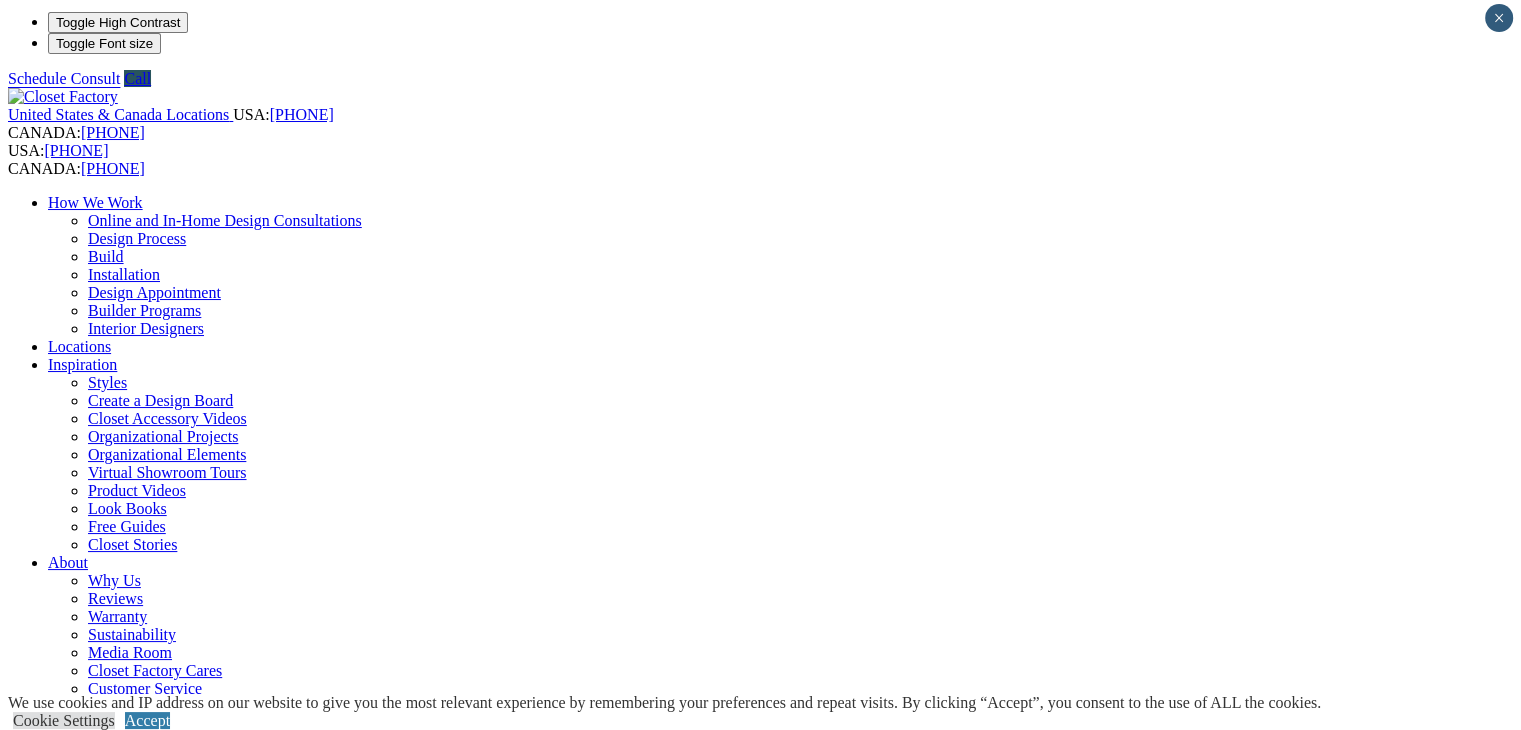 click on "Walk-in Closets" at bounding box center [139, 936] 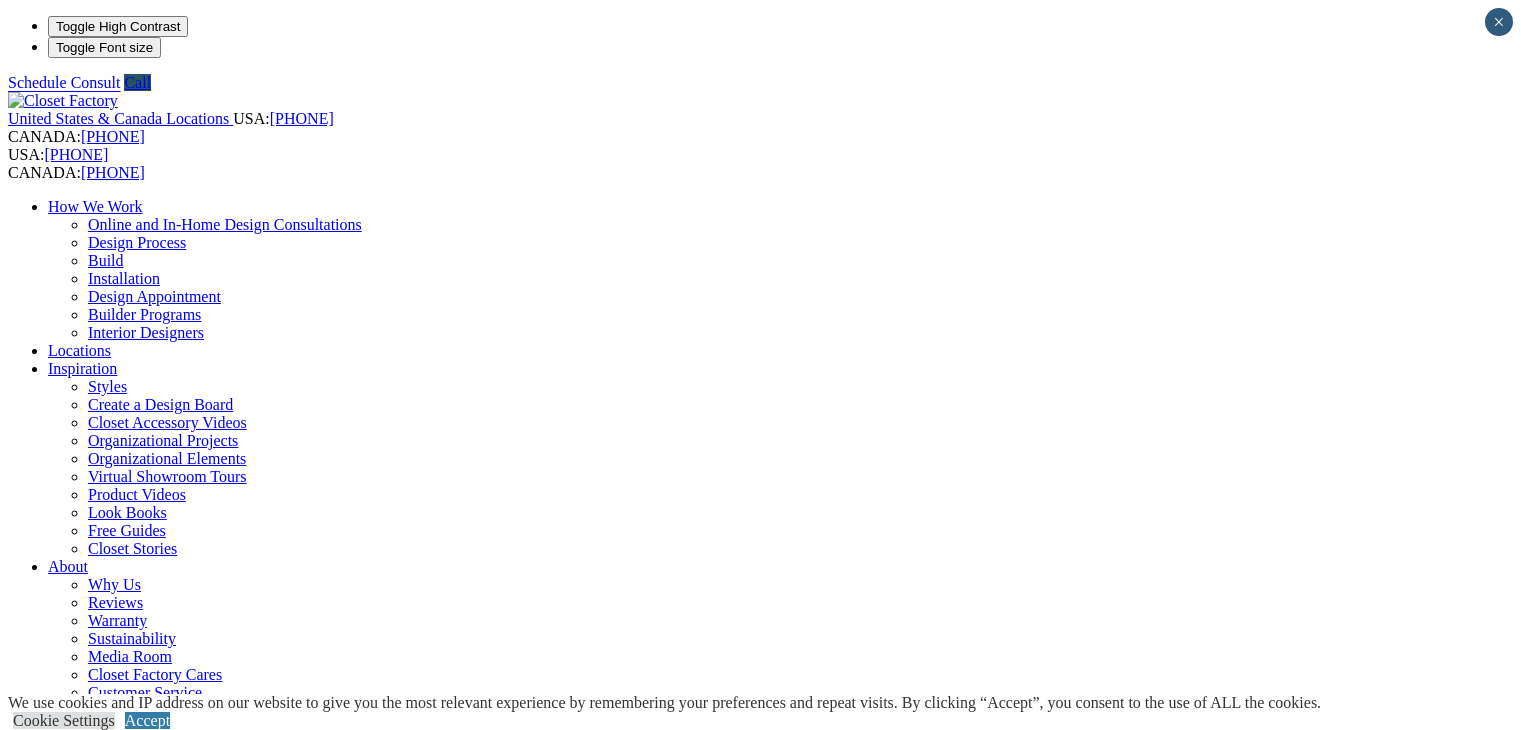 scroll, scrollTop: 0, scrollLeft: 0, axis: both 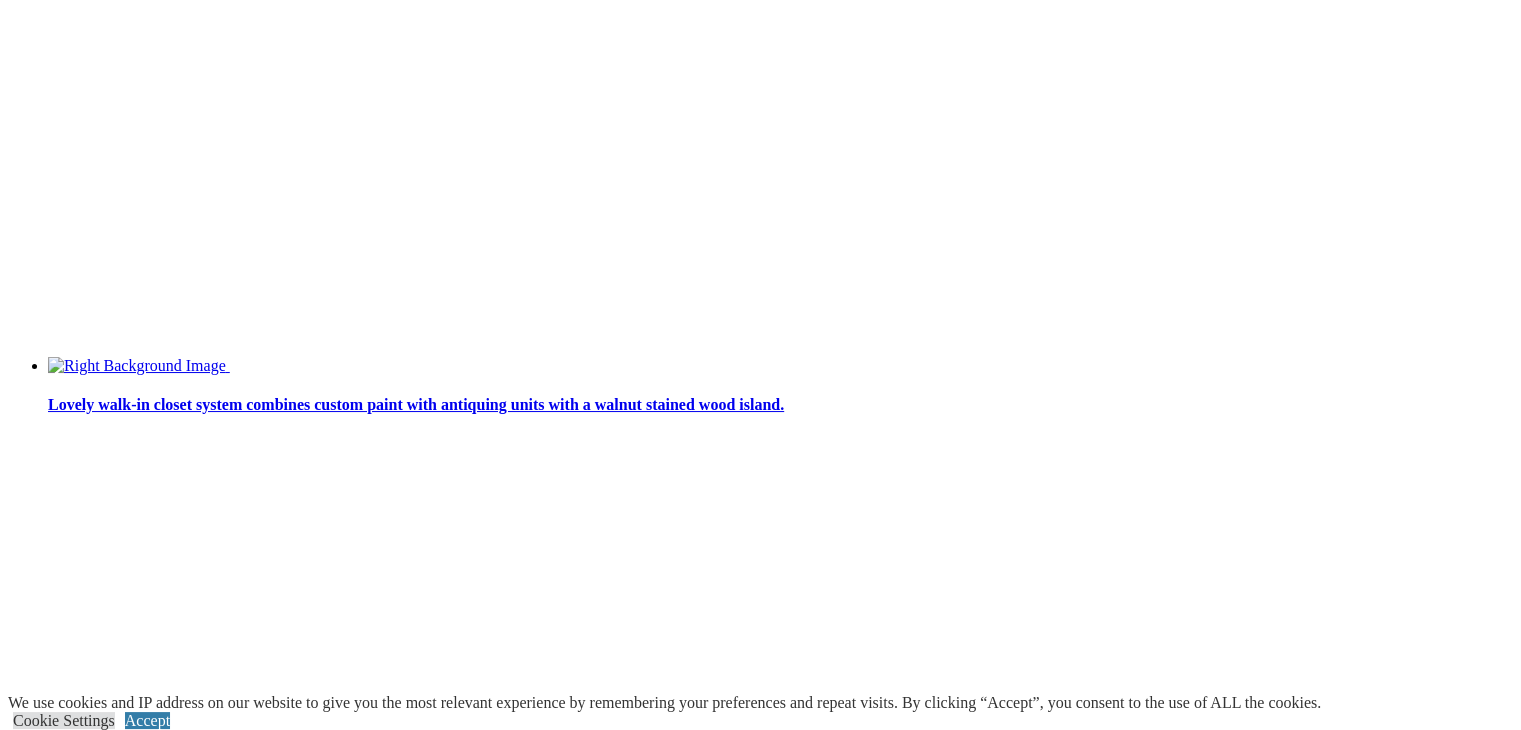 click on "Free Guides" at bounding box center (127, -3596) 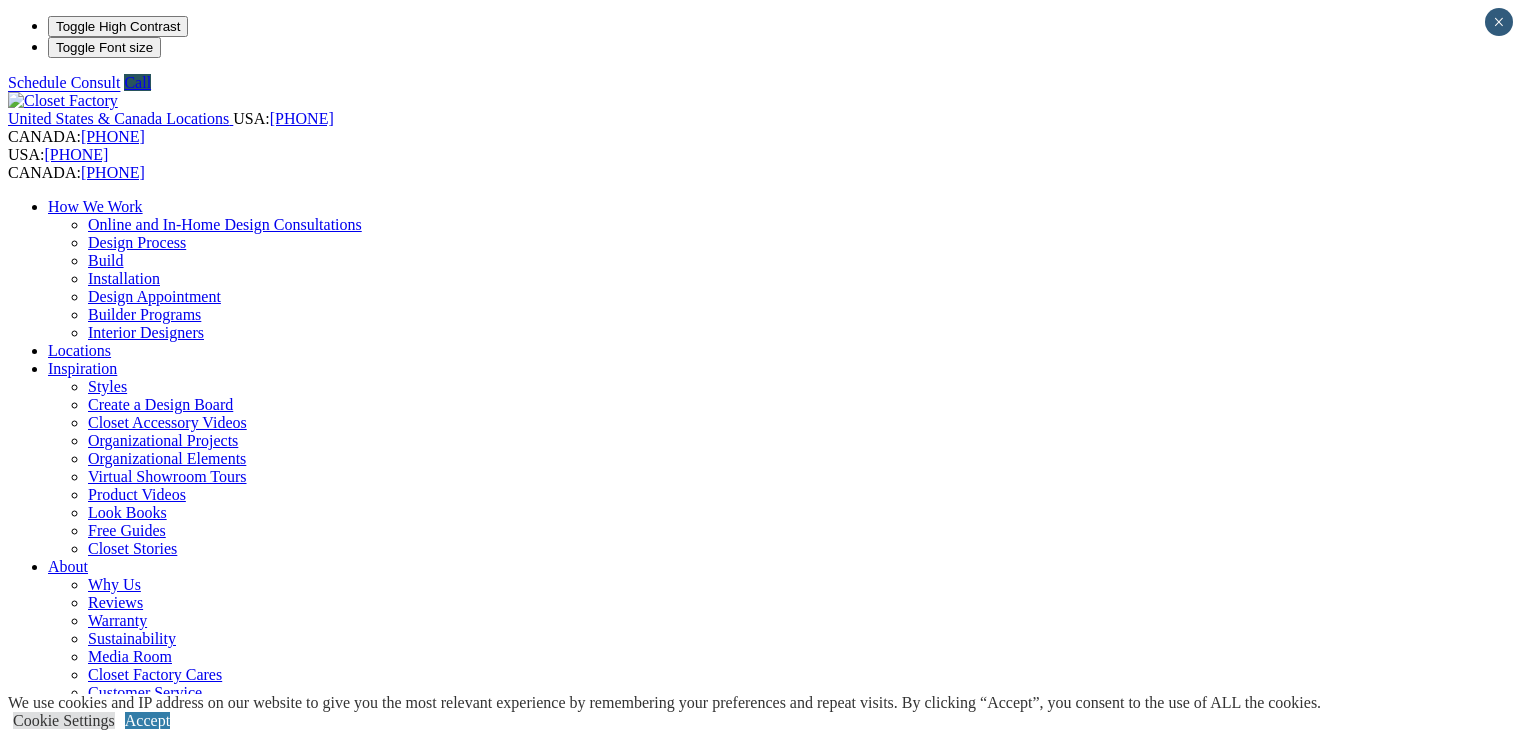 scroll, scrollTop: 0, scrollLeft: 0, axis: both 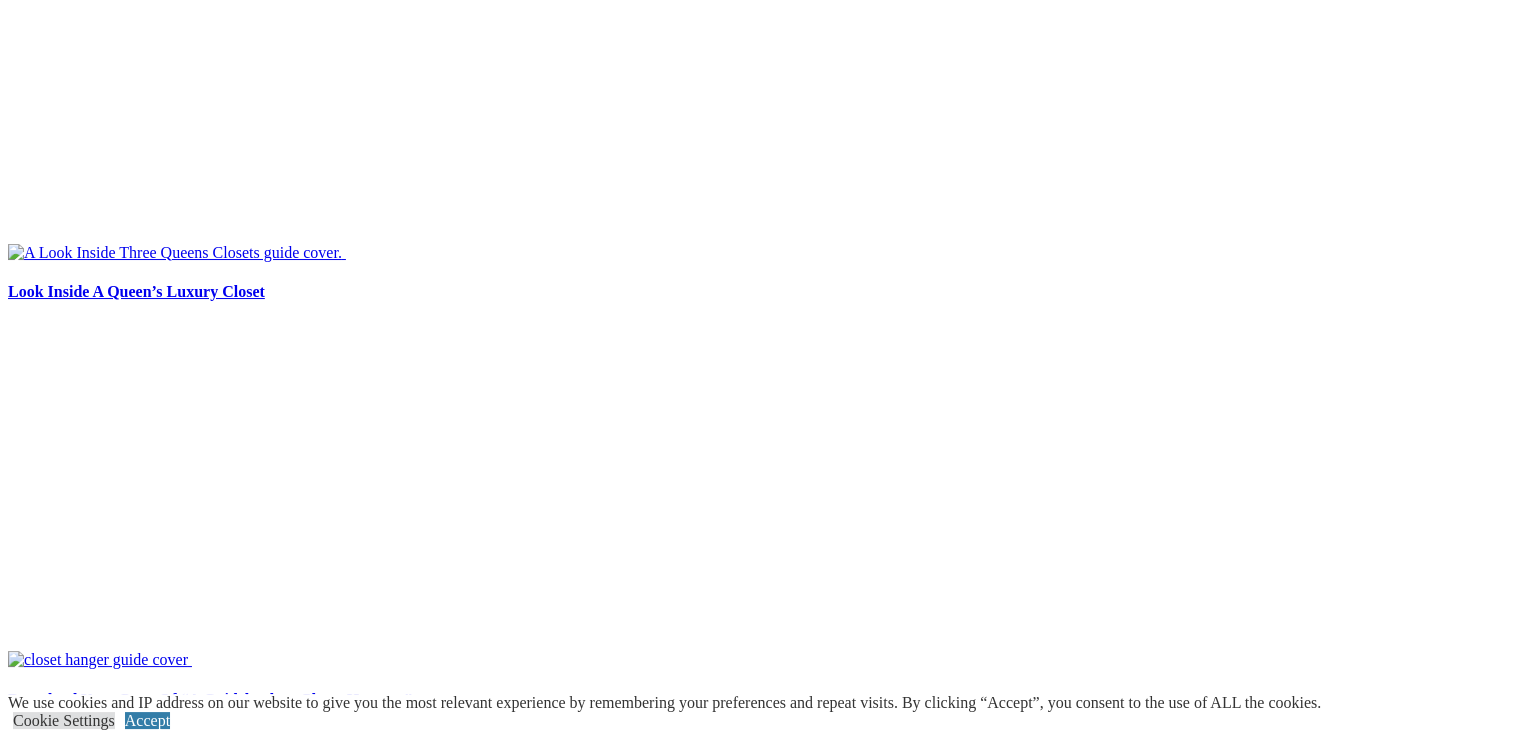 click at bounding box center [129, 6135] 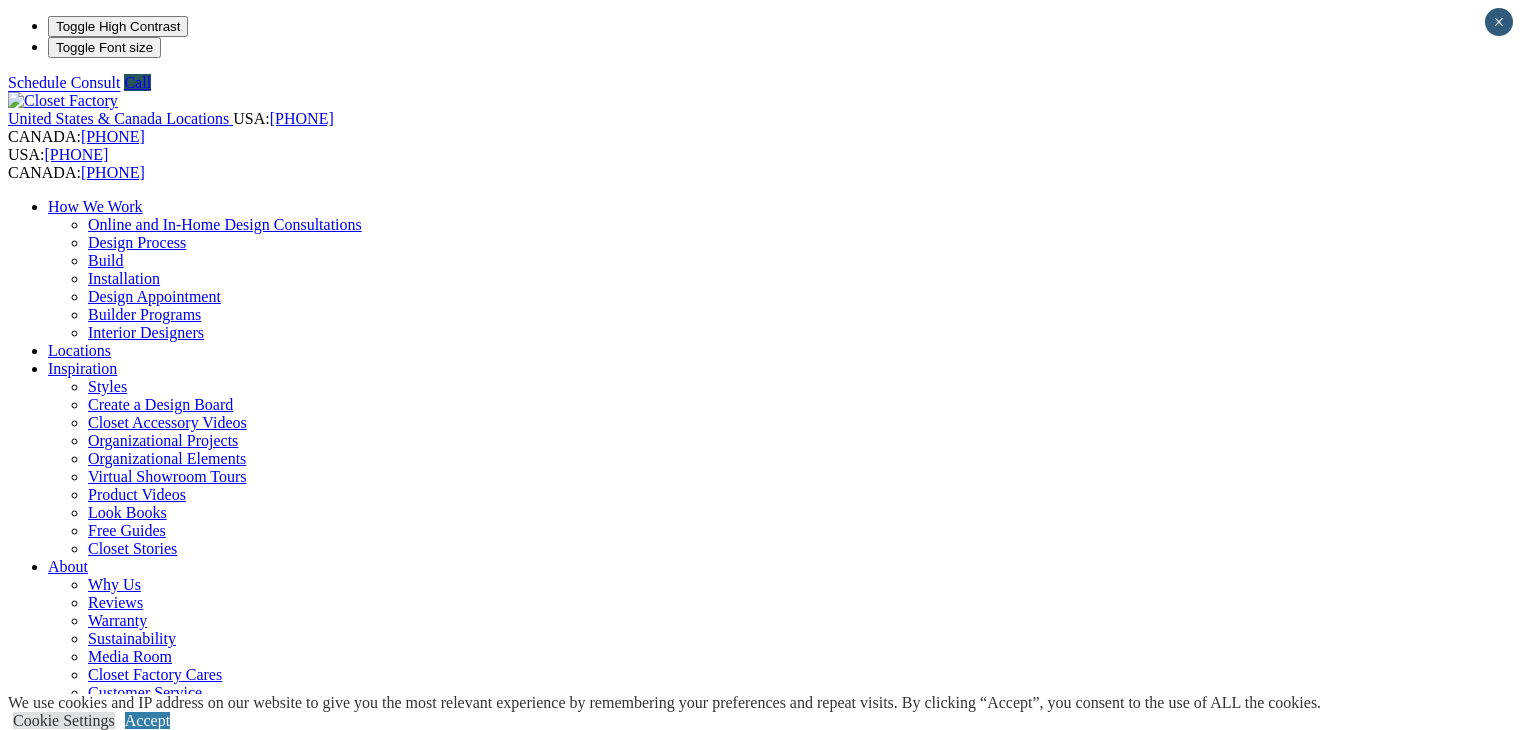 scroll, scrollTop: 0, scrollLeft: 0, axis: both 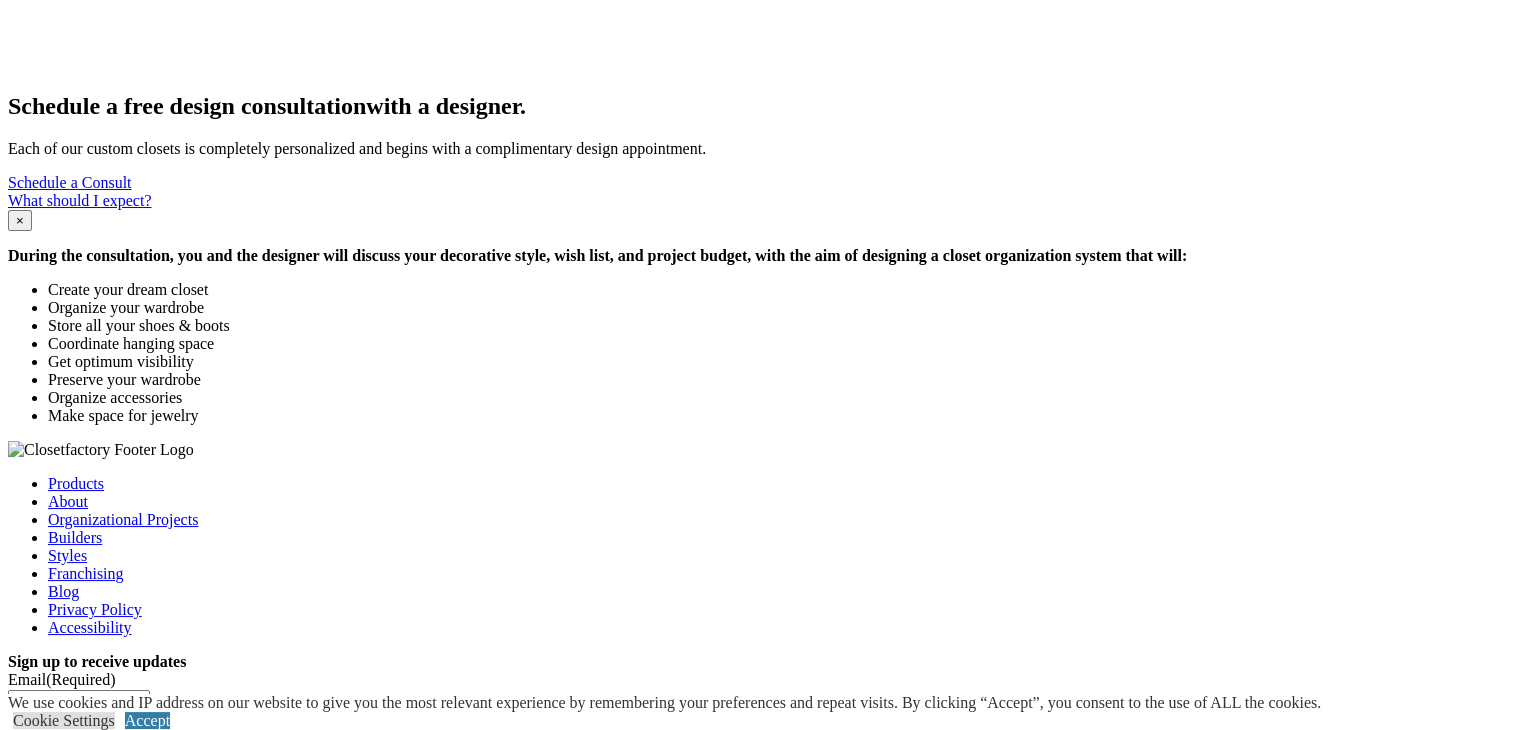 click on "Organizational Elements" at bounding box center (127, 1065) 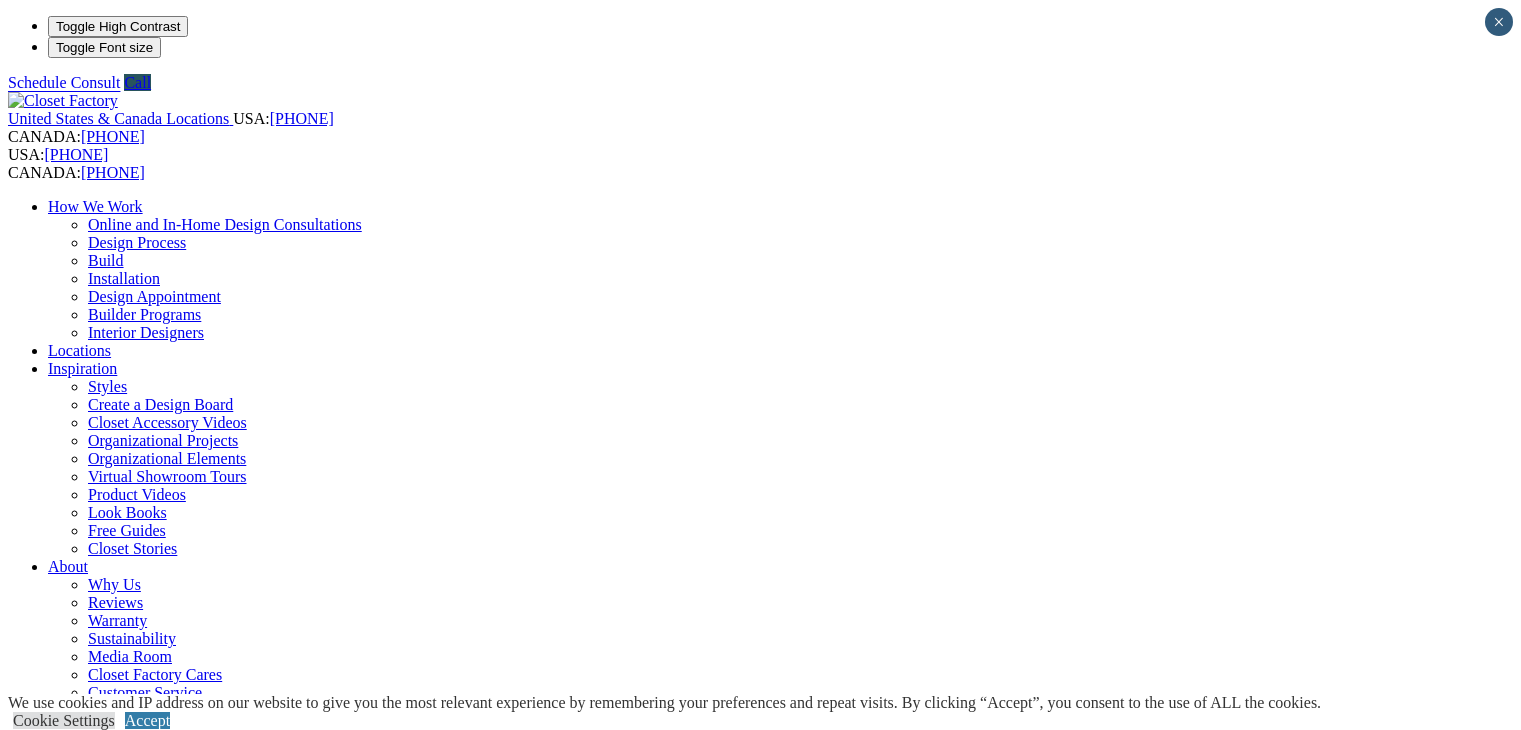 scroll, scrollTop: 0, scrollLeft: 0, axis: both 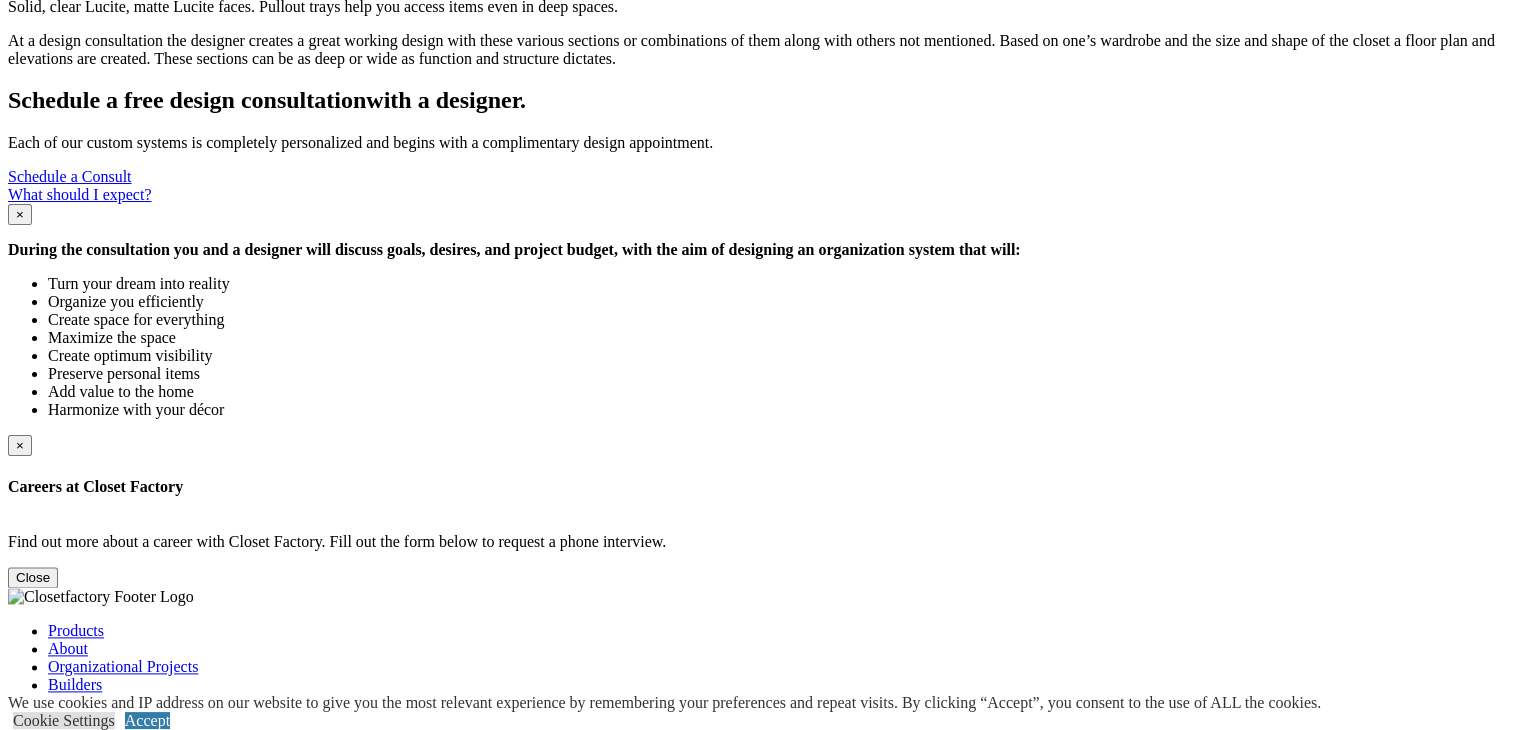 click on "LookBooks" at bounding box center (85, 1176) 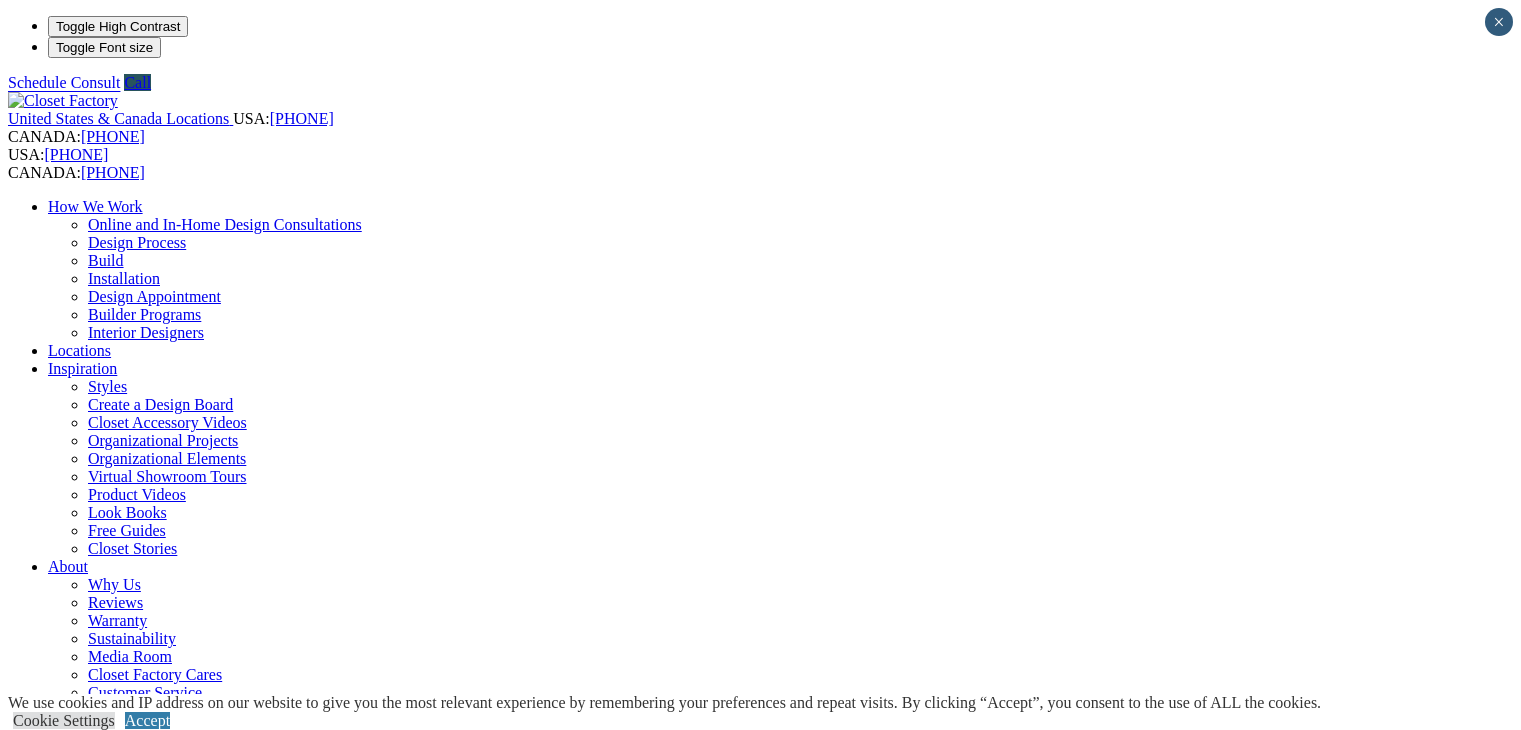 scroll, scrollTop: 0, scrollLeft: 0, axis: both 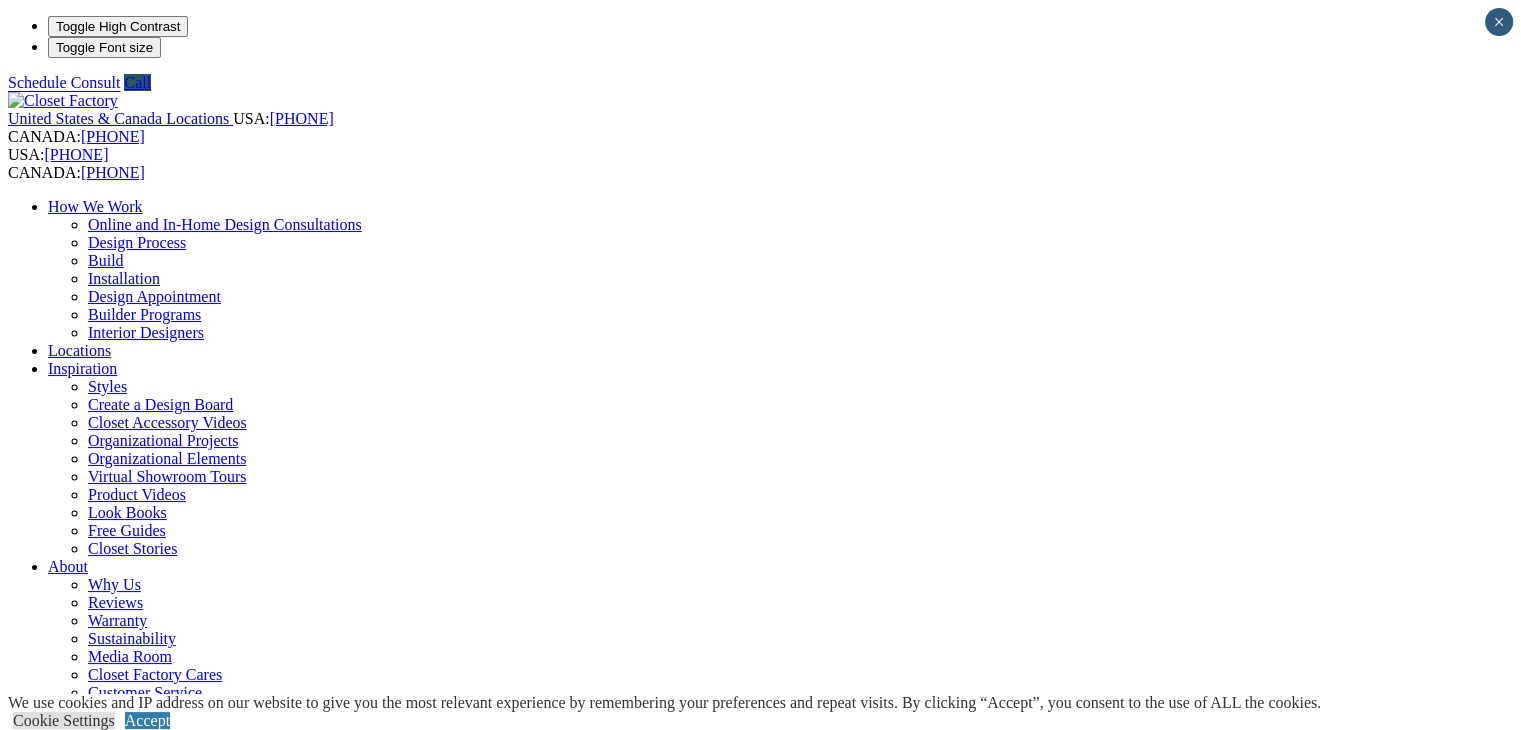 click on "Your Branch
Chicago North
ZIP code
*" at bounding box center [760, 799] 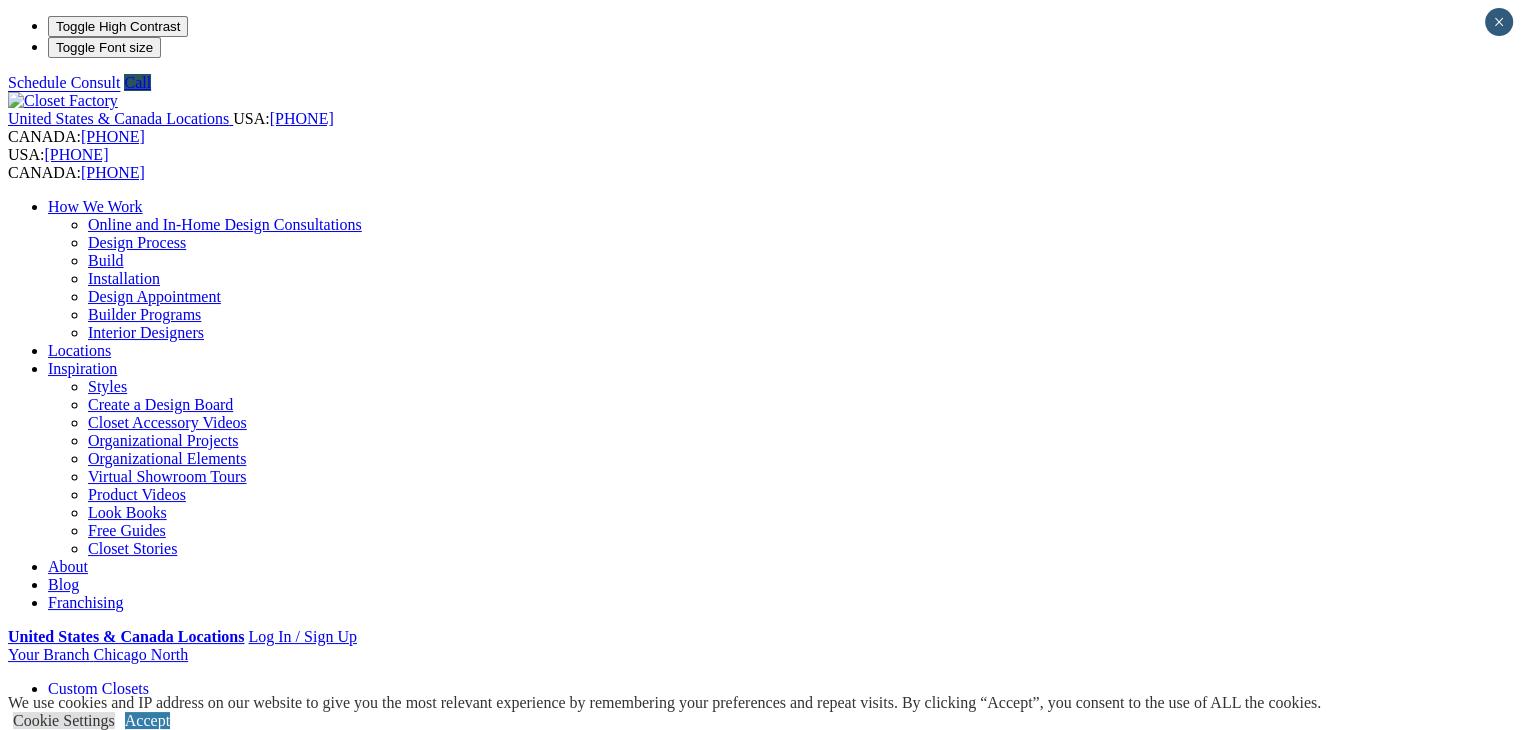 click on "Create a Design Board" at bounding box center [160, 404] 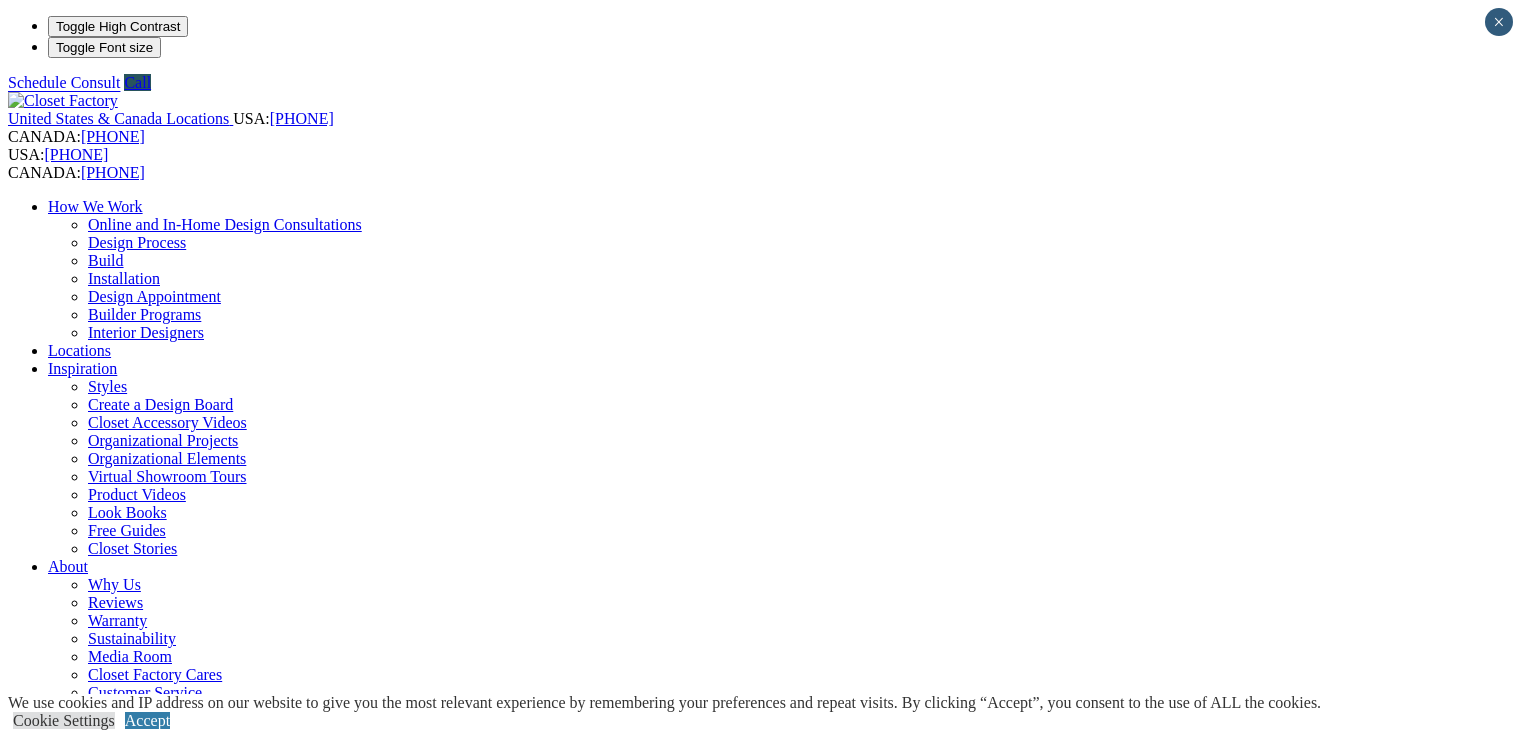scroll, scrollTop: 0, scrollLeft: 0, axis: both 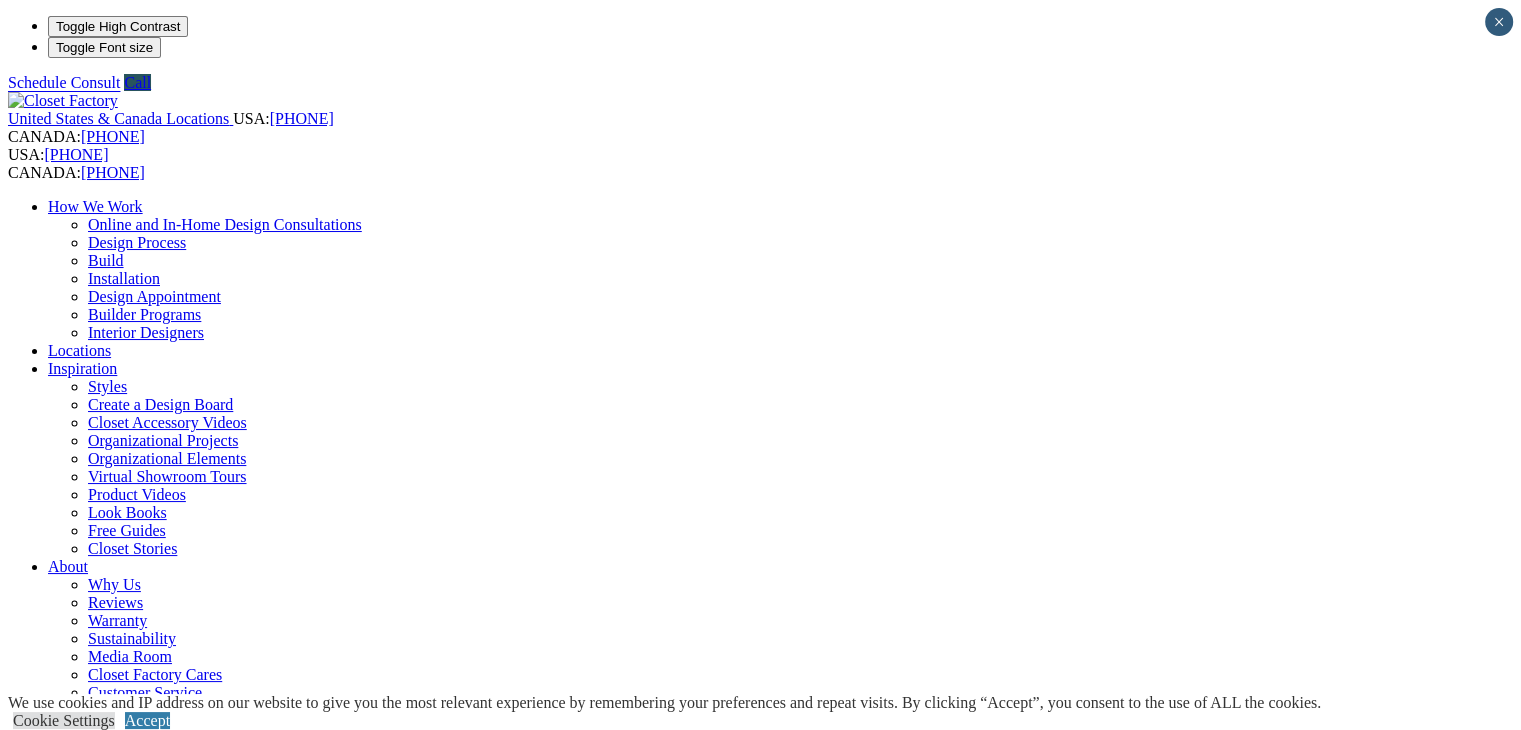 click on "Build" at bounding box center [106, 260] 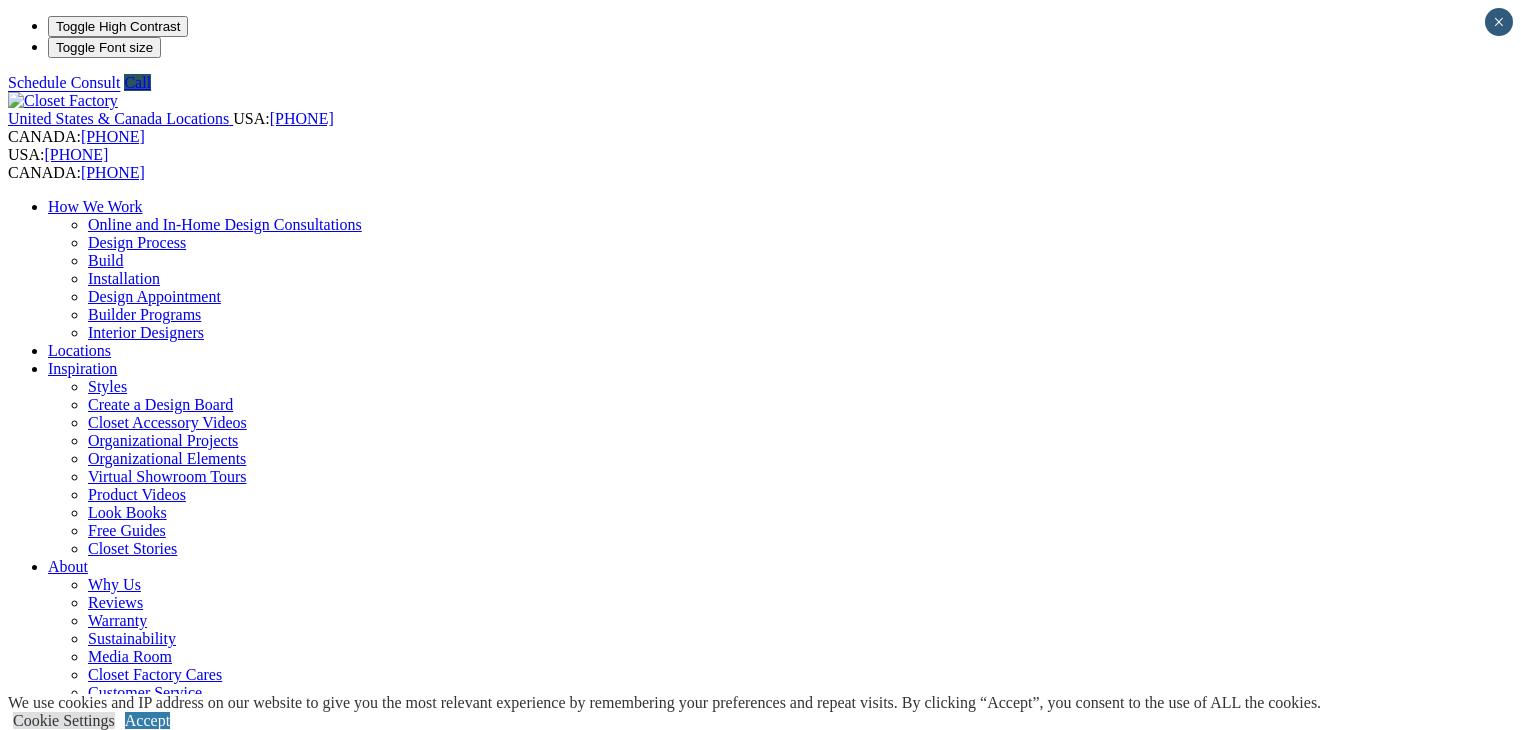 scroll, scrollTop: 0, scrollLeft: 0, axis: both 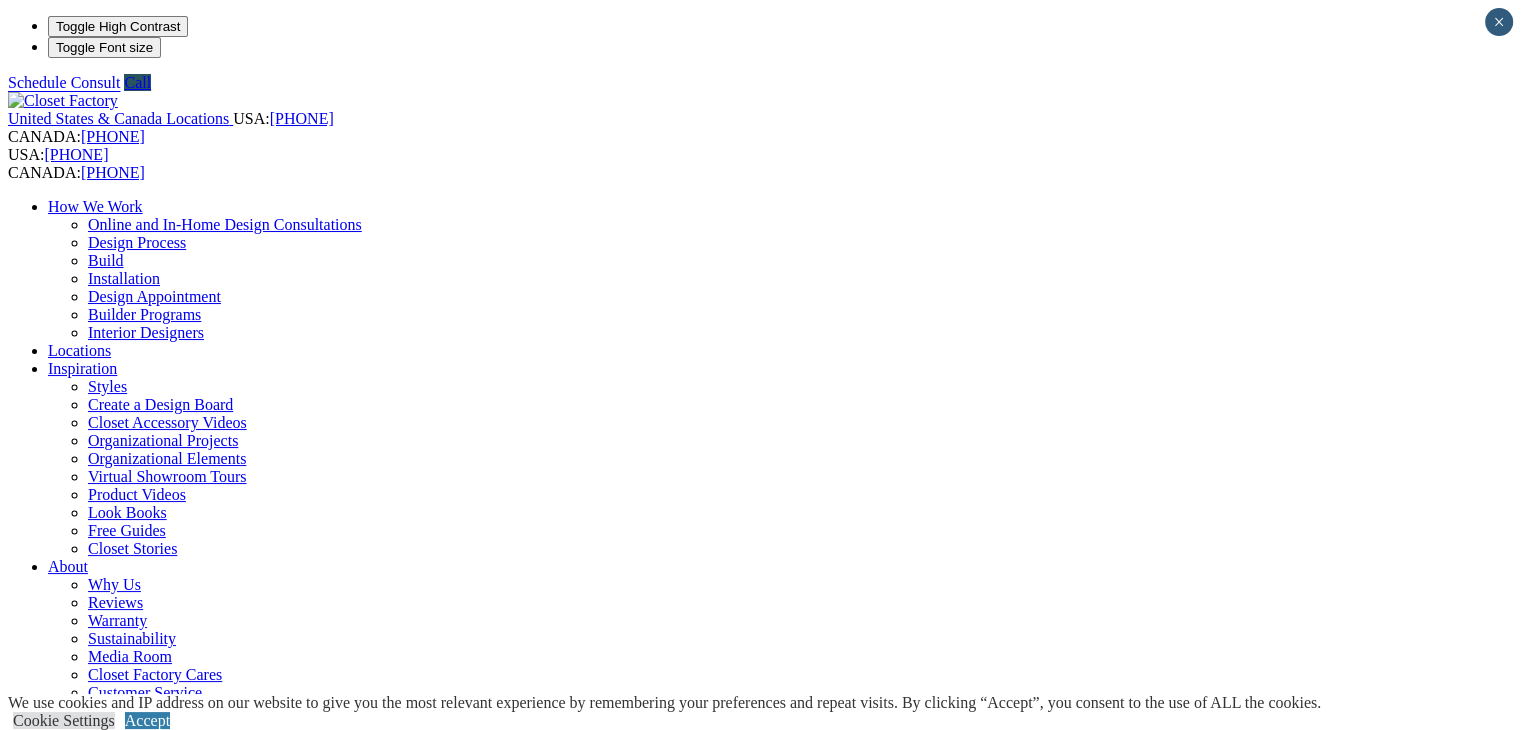click on "Online and In-Home Design Consultations" at bounding box center [225, 224] 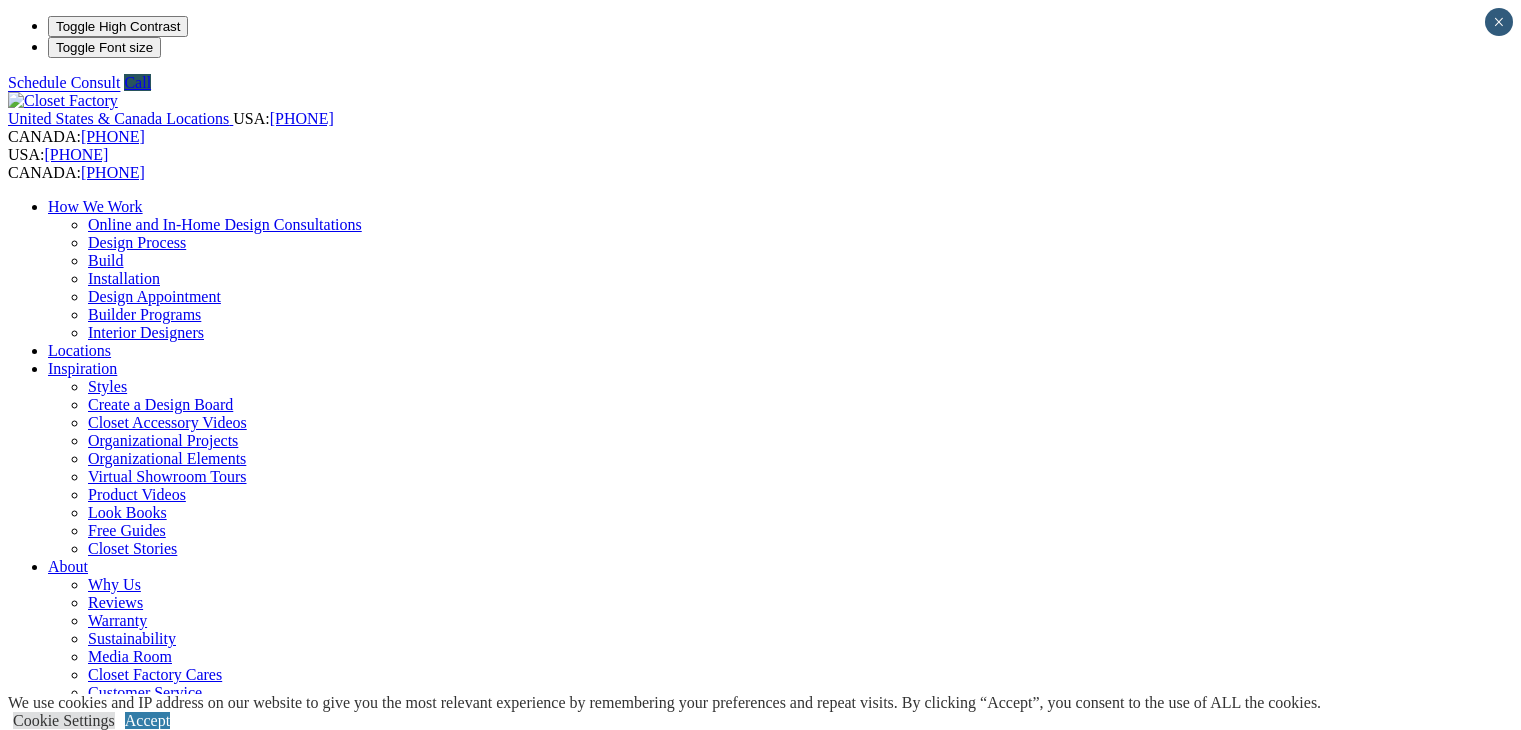 scroll, scrollTop: 0, scrollLeft: 0, axis: both 